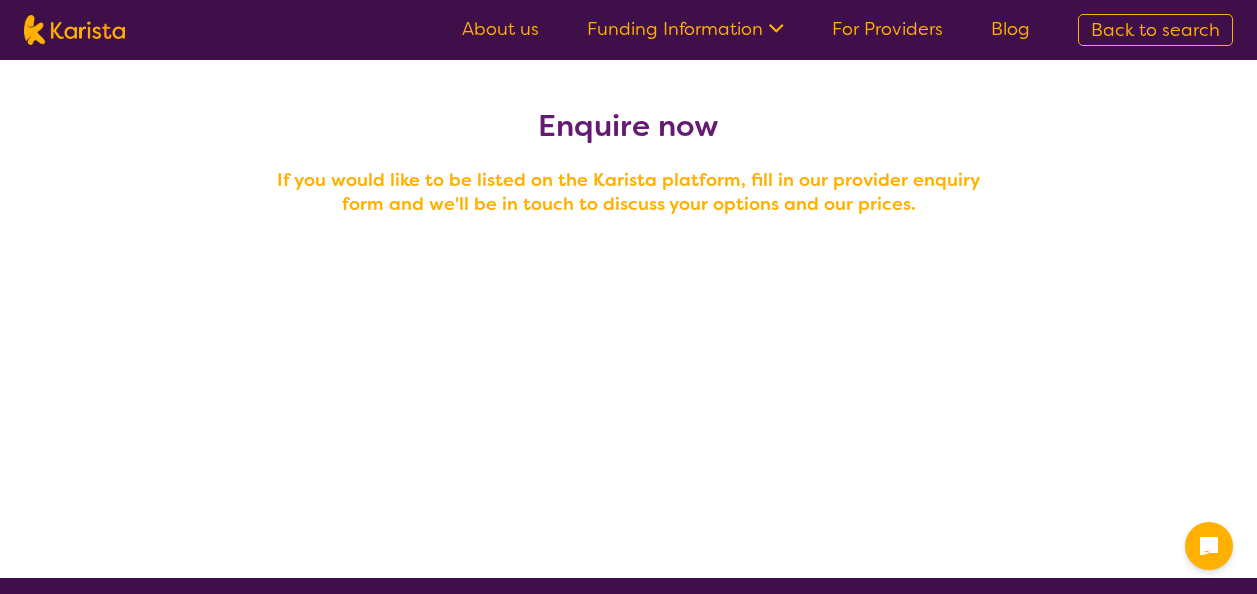 scroll, scrollTop: 0, scrollLeft: 0, axis: both 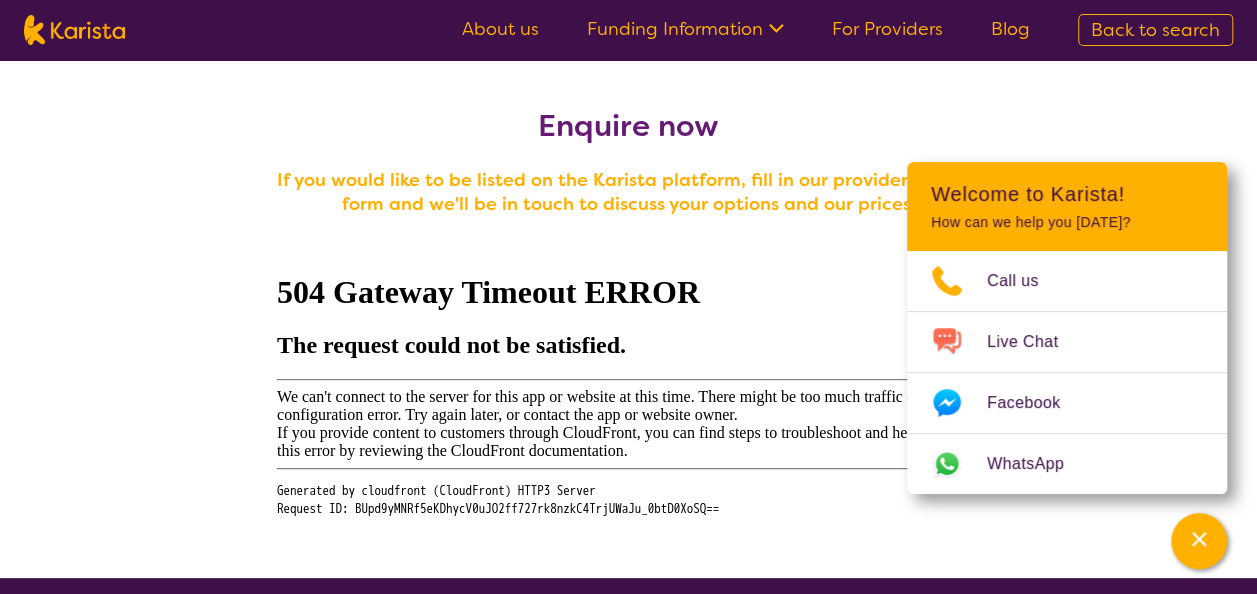 click on "For Providers" at bounding box center (887, 29) 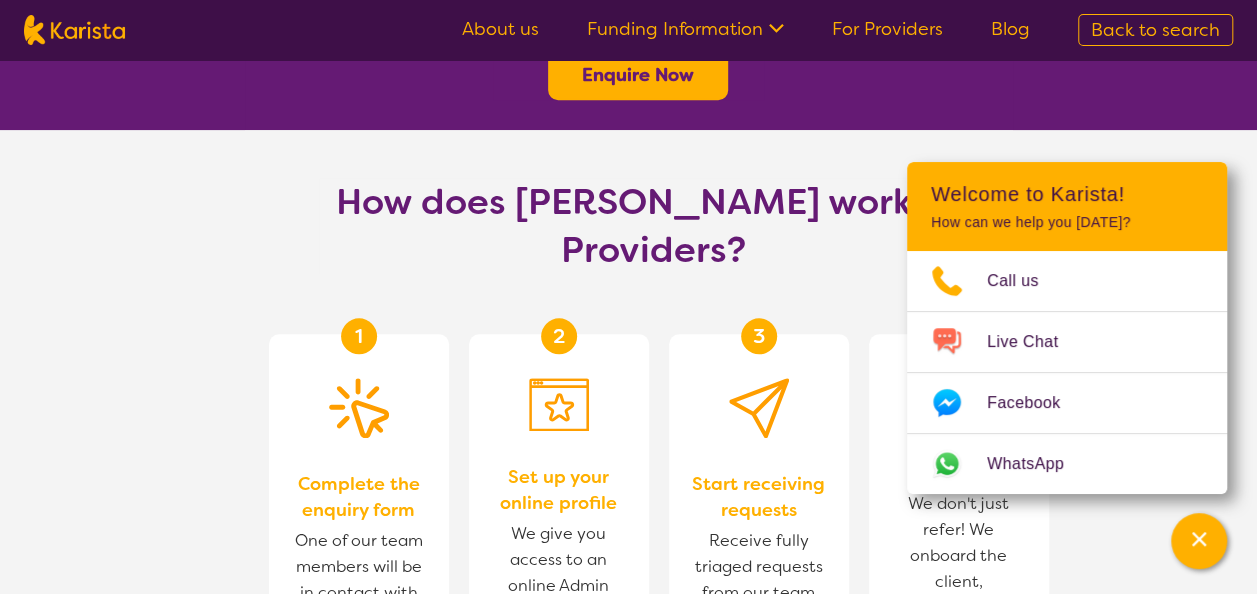 scroll, scrollTop: 921, scrollLeft: 0, axis: vertical 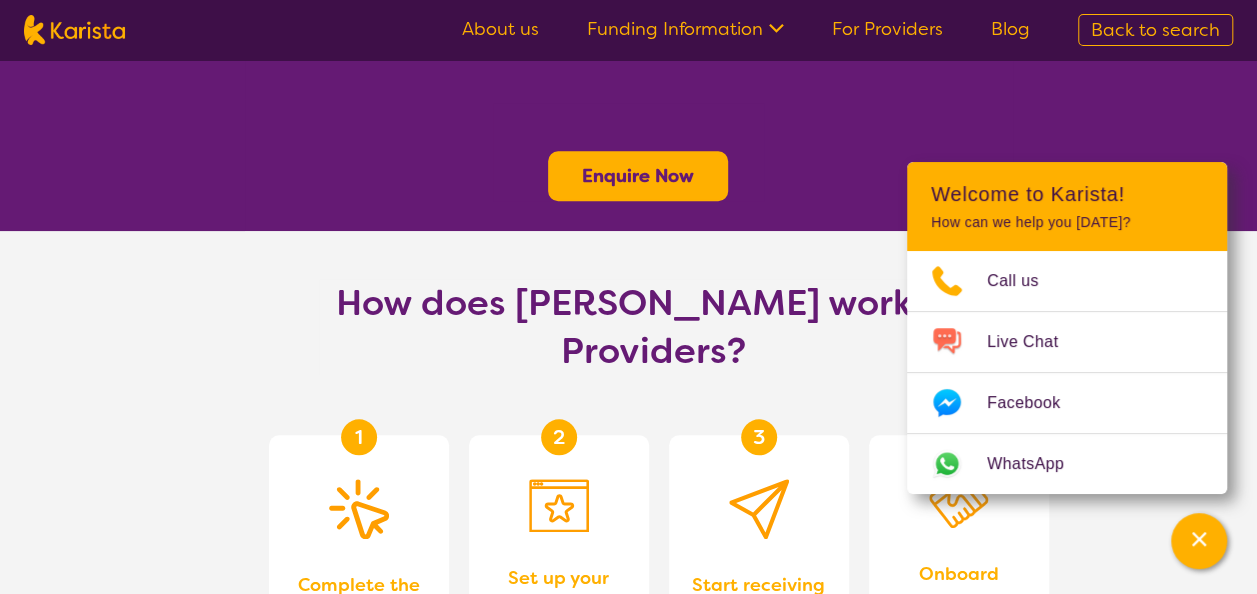 click on "Enquire Now" at bounding box center [638, 176] 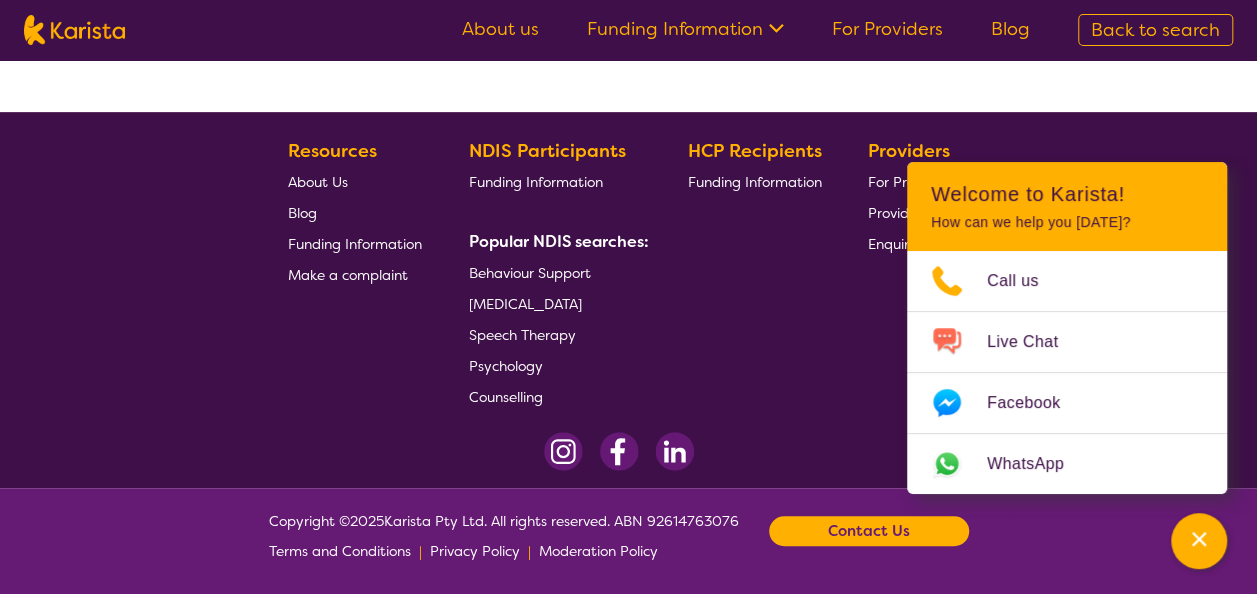 scroll, scrollTop: 0, scrollLeft: 0, axis: both 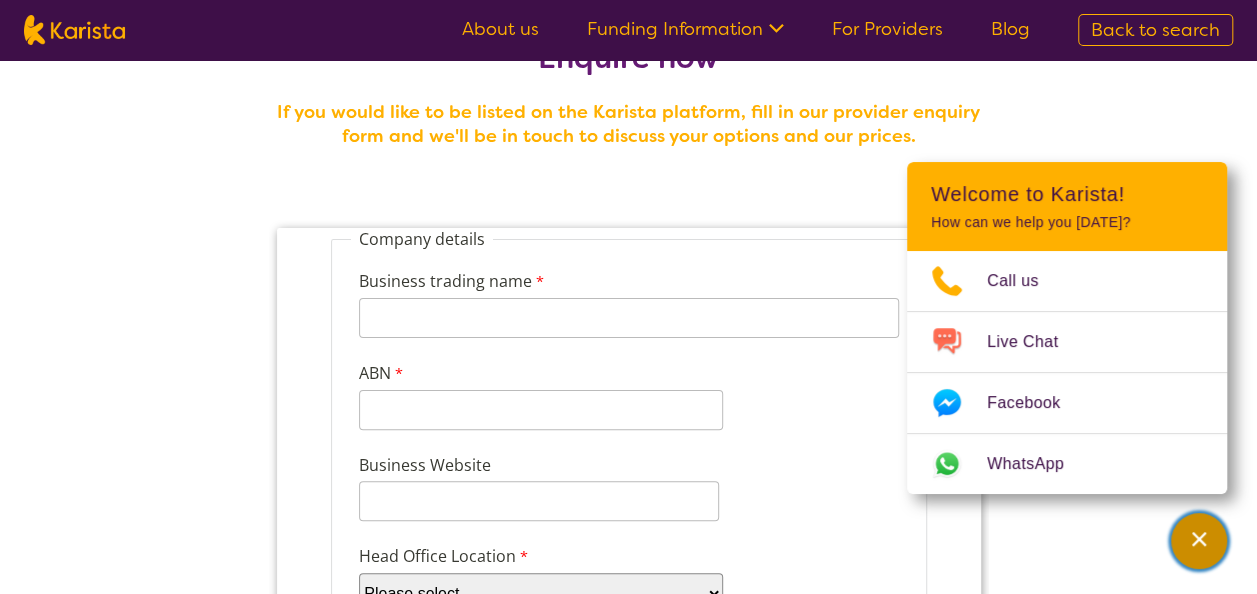 click at bounding box center (1199, 541) 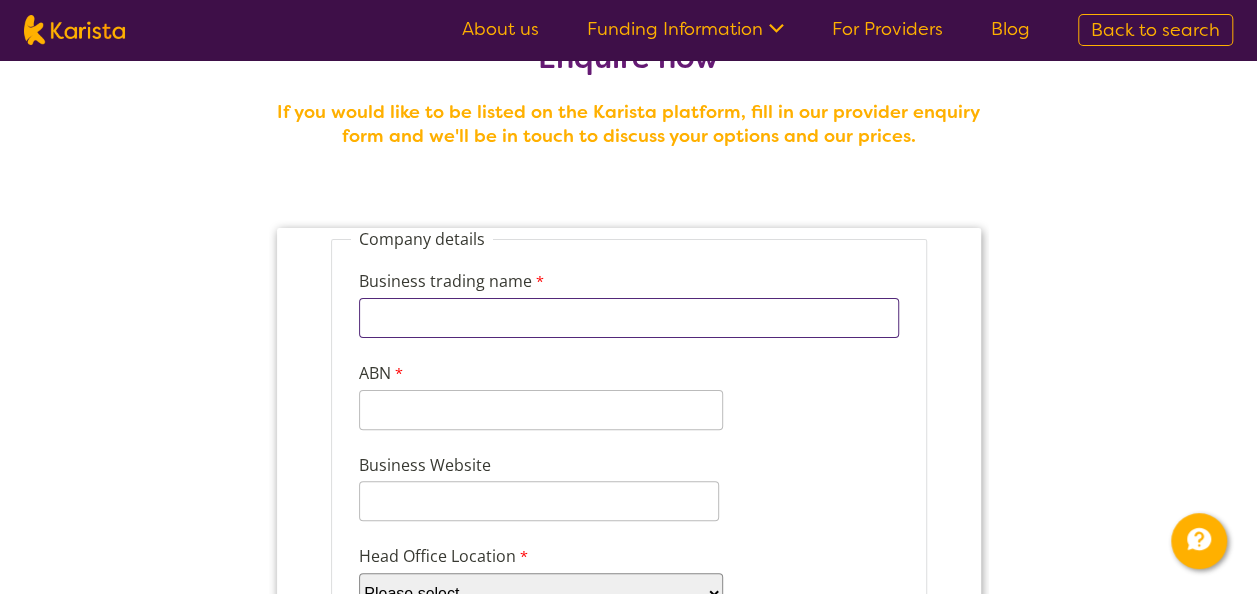 click on "Business trading name" at bounding box center [628, 318] 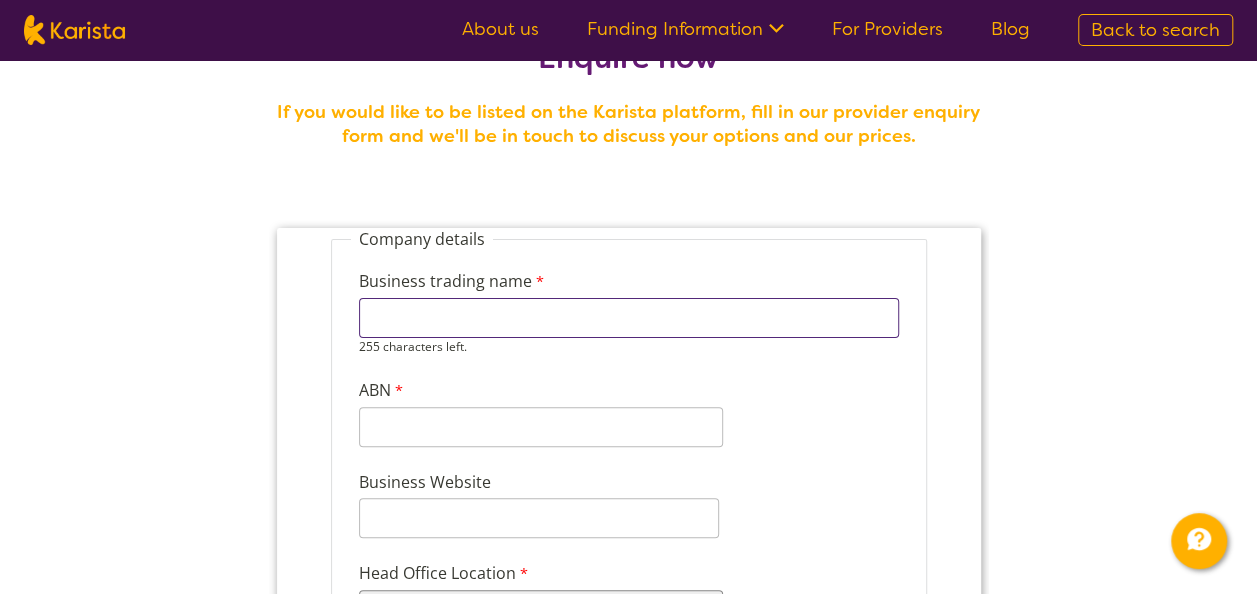 type on "At Home Independence" 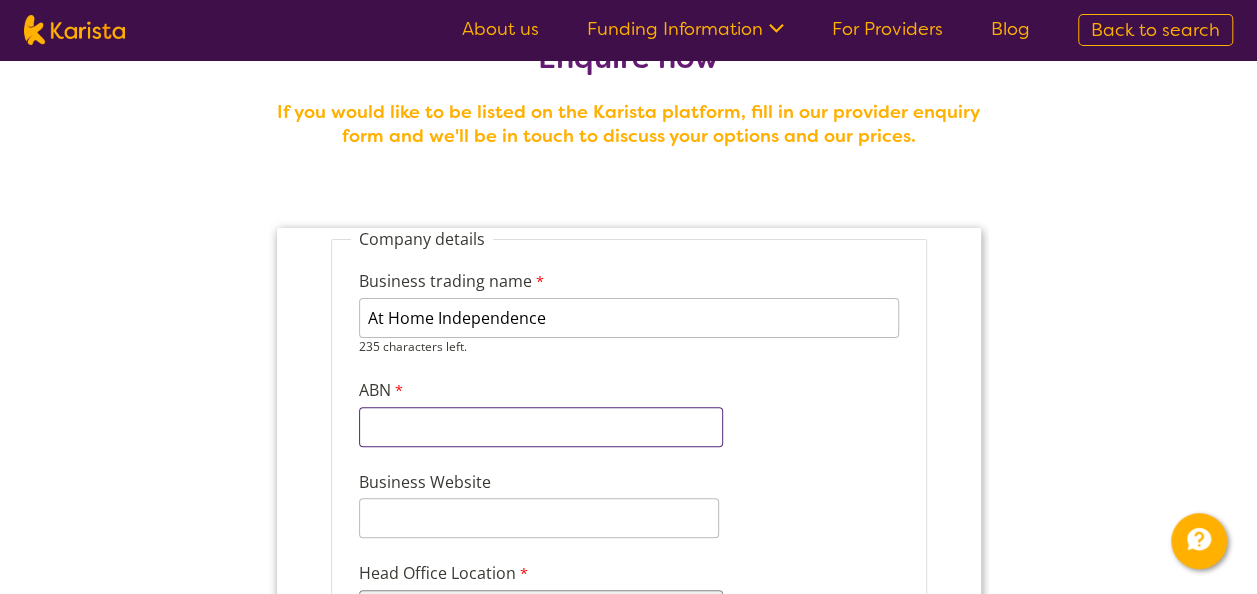 click on "ABN" at bounding box center (540, 427) 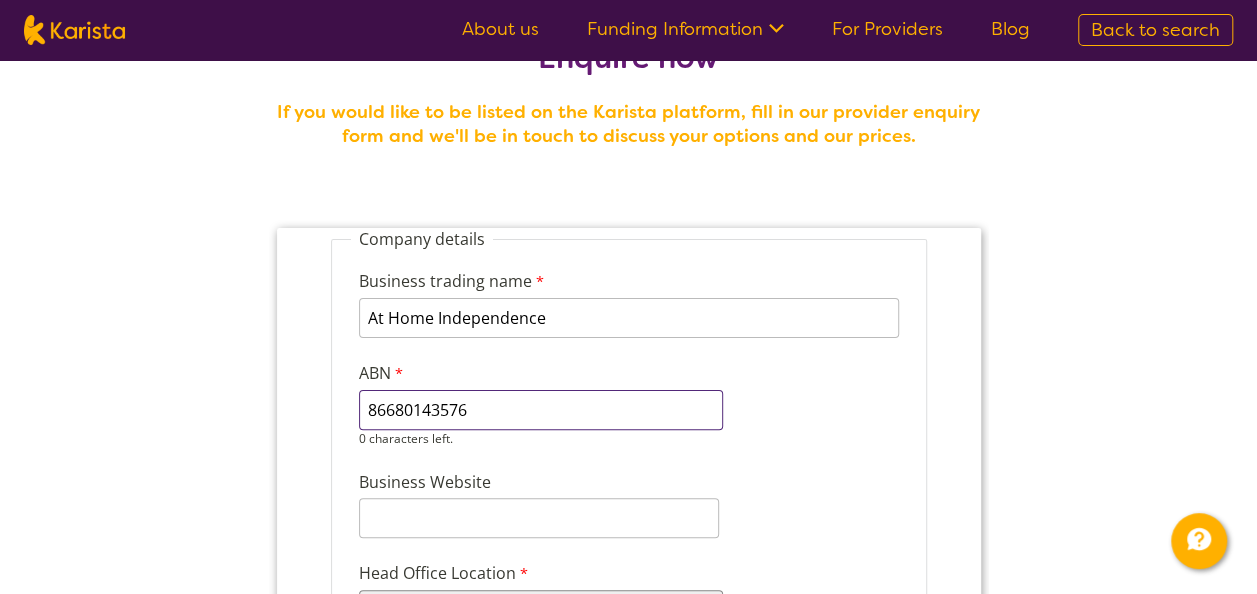 type on "86680143576" 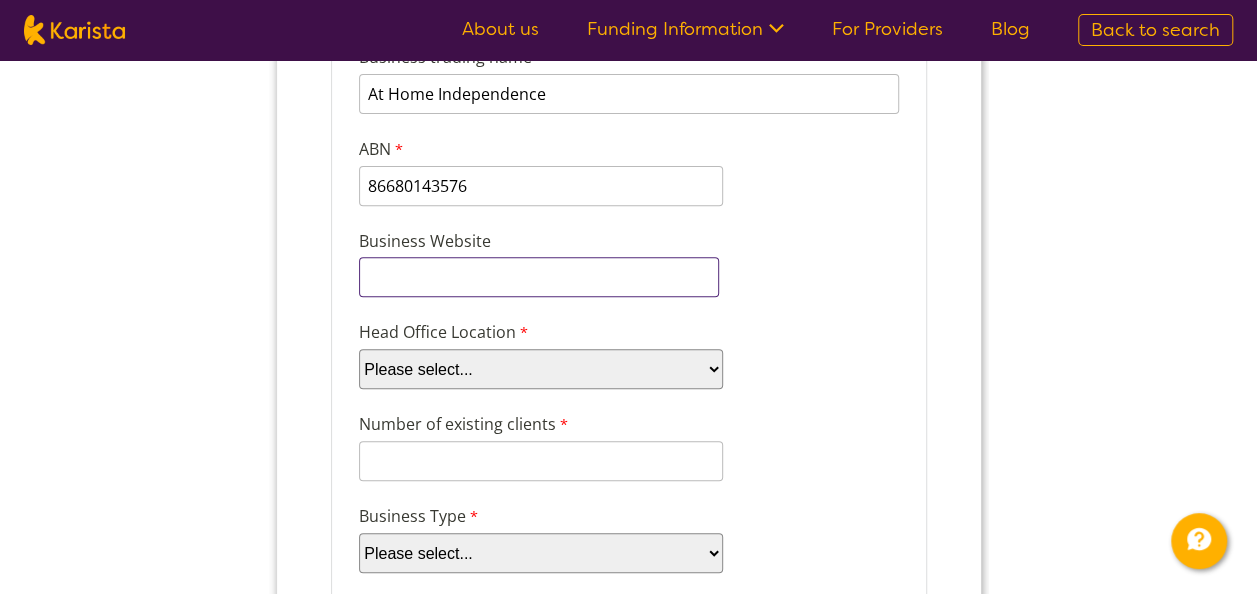 scroll, scrollTop: 298, scrollLeft: 0, axis: vertical 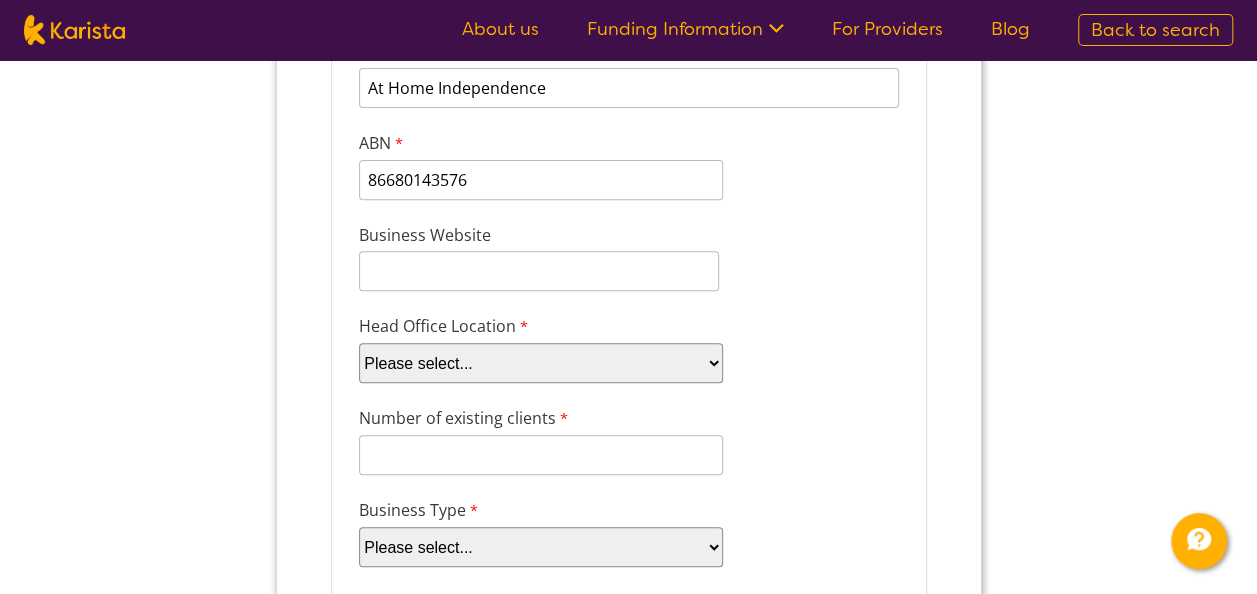 click on "Please select...
ACT
NSW
NT
QLD
SA
TAS
VIC
WA" at bounding box center [540, 363] 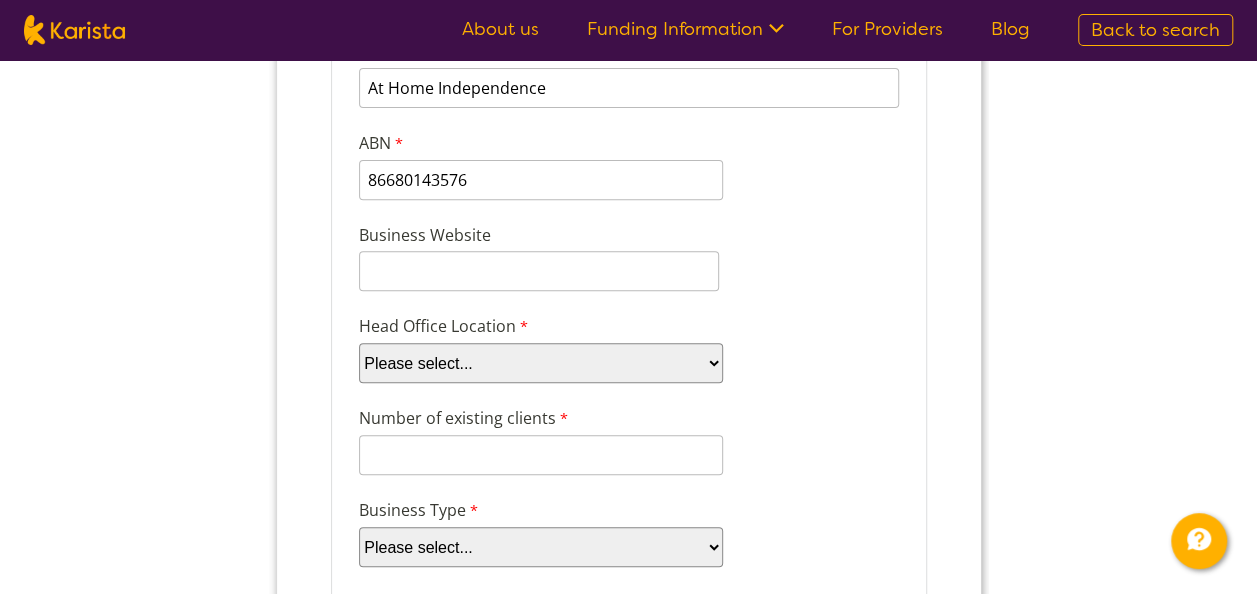 select on "tfa_100" 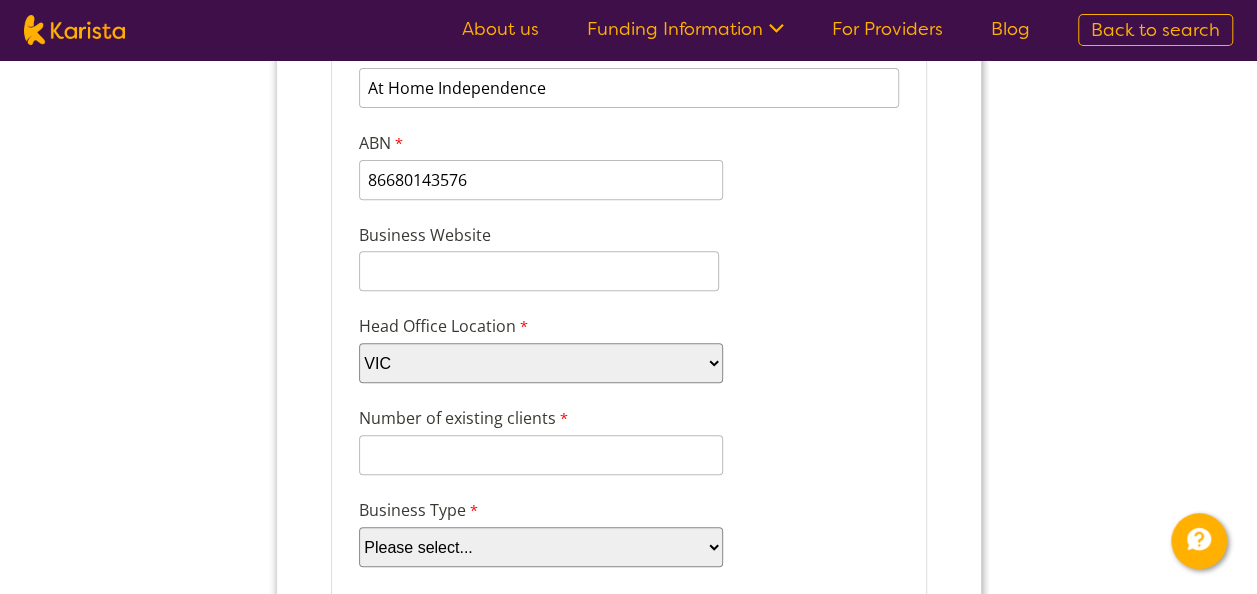 click on "Please select...
ACT
NSW
NT
QLD
SA
TAS
VIC
WA" at bounding box center (540, 363) 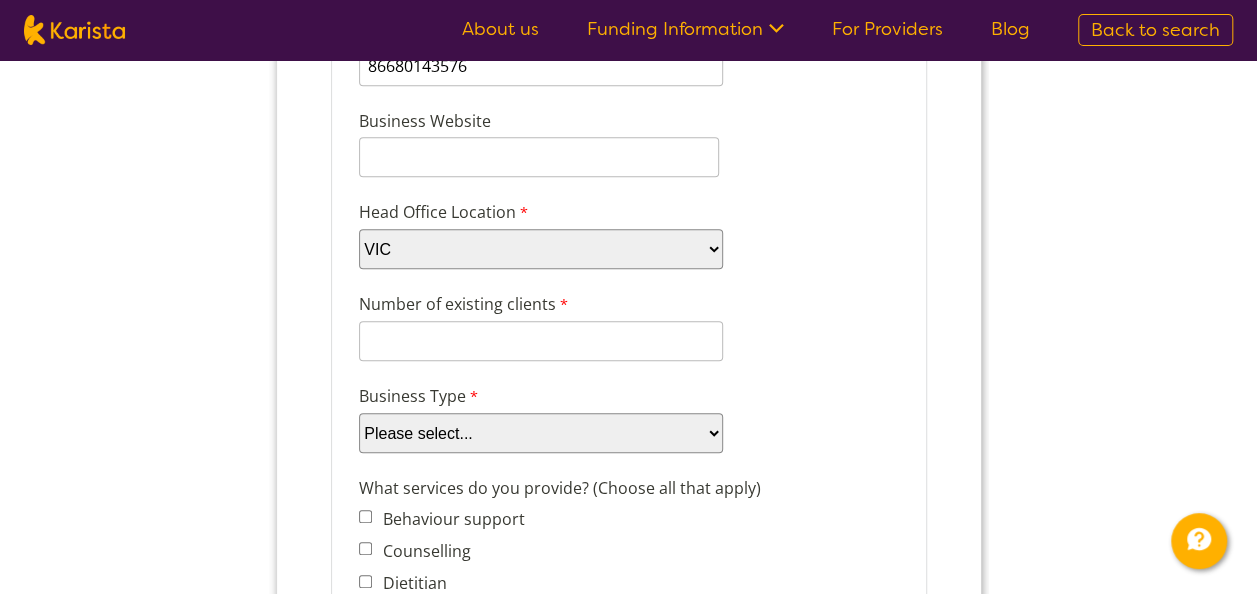 scroll, scrollTop: 414, scrollLeft: 0, axis: vertical 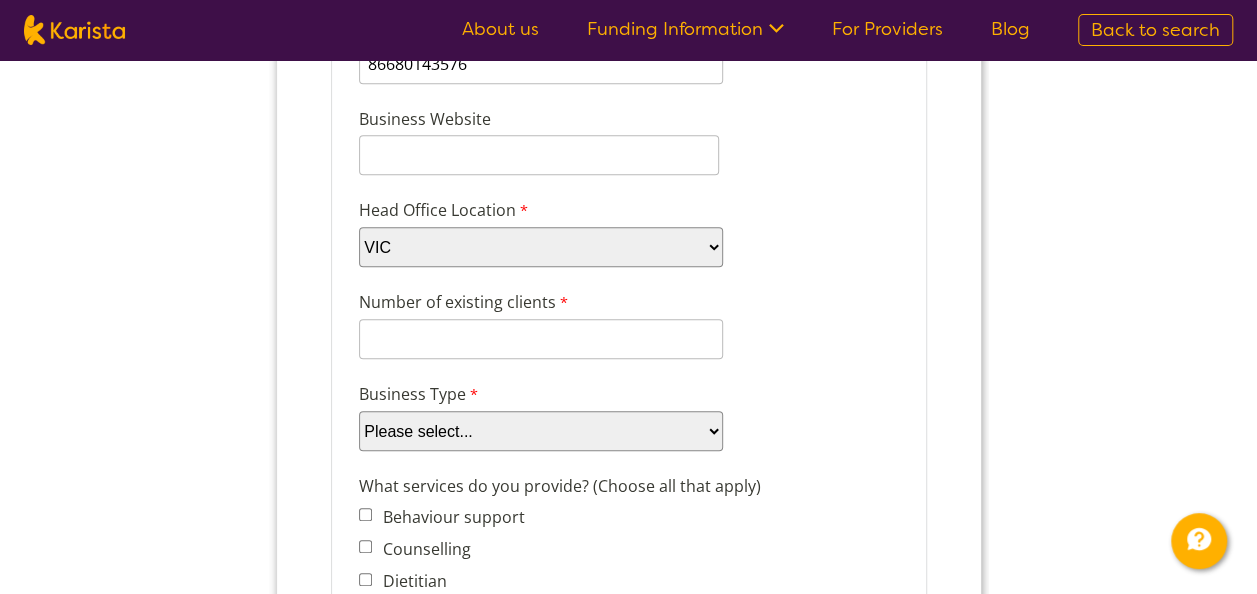 click on "Please select...
Company
Individual/Sole Trader
Other (please specify)" at bounding box center [540, 431] 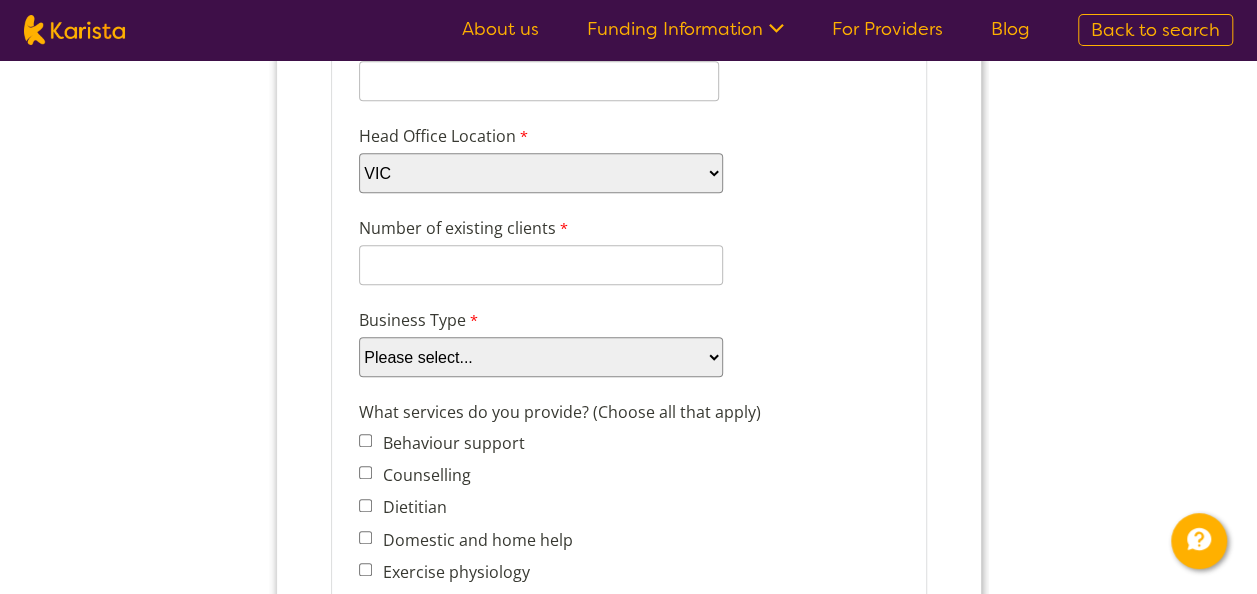 scroll, scrollTop: 494, scrollLeft: 0, axis: vertical 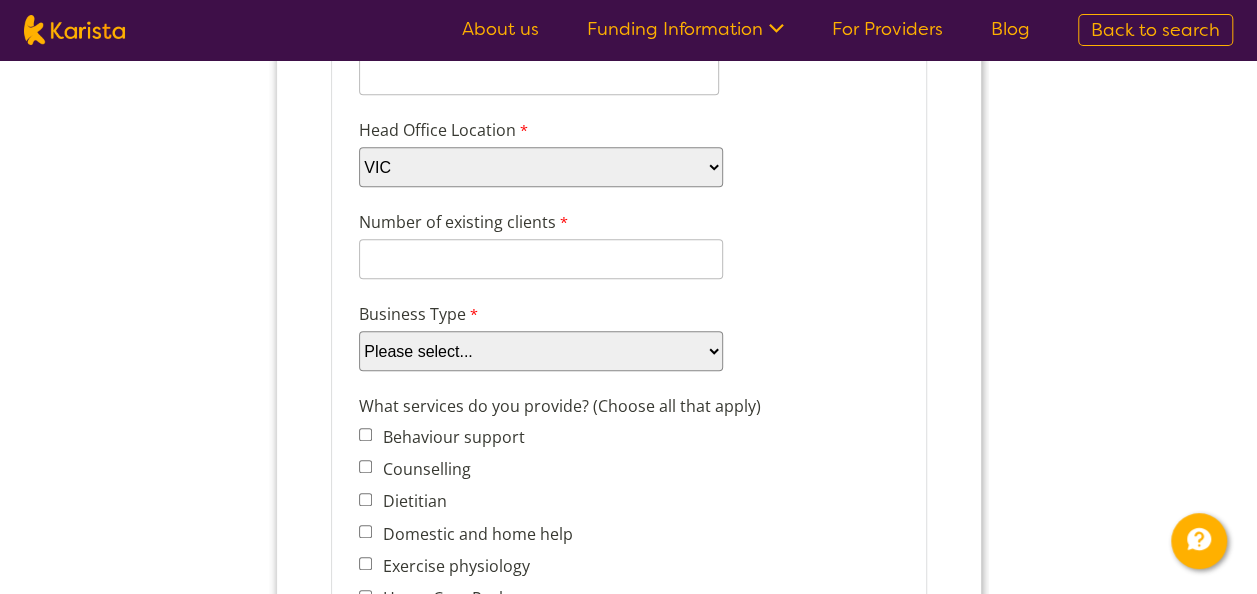 click on "Please select...
Company
Individual/Sole Trader
Other (please specify)" at bounding box center [540, 351] 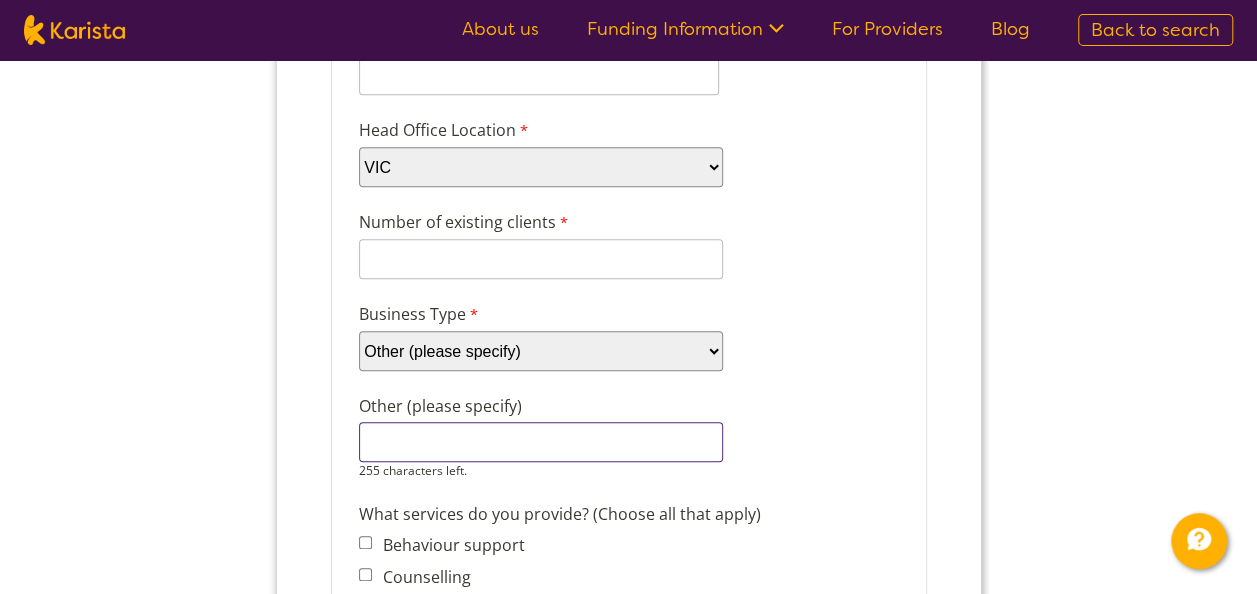 click on "Other (please specify)" at bounding box center (540, 442) 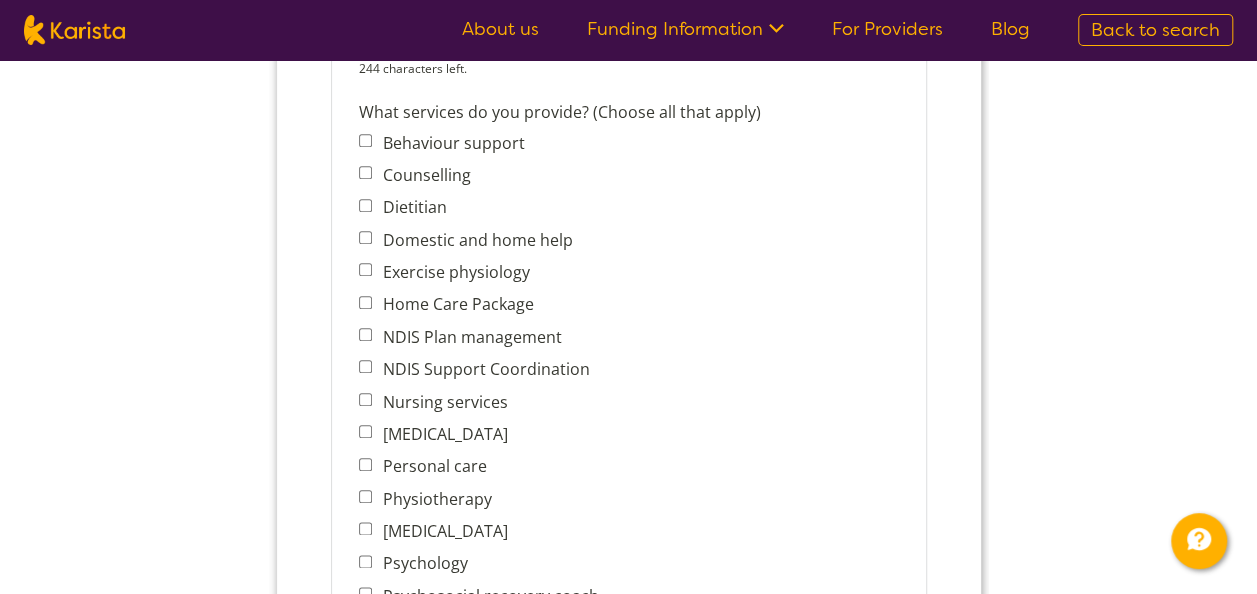 scroll, scrollTop: 896, scrollLeft: 0, axis: vertical 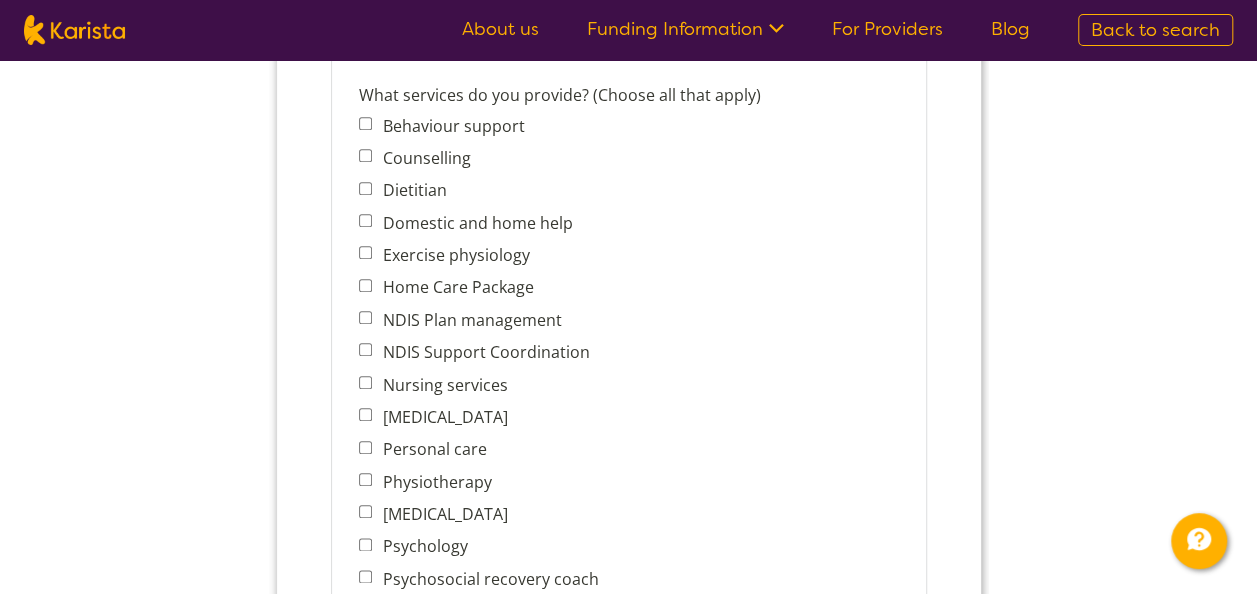 click on "Behaviour support Counselling Dietitian Domestic and home help Exercise physiology Home Care Package NDIS Plan management NDIS Support Coordination Nursing services Occupational therapy Personal care Physiotherapy Podiatry Psychology Psychosocial recovery coach Respite Skills support - school, work, life Social activities Speech therapy Support worker Supported independent living Other" at bounding box center [495, 465] 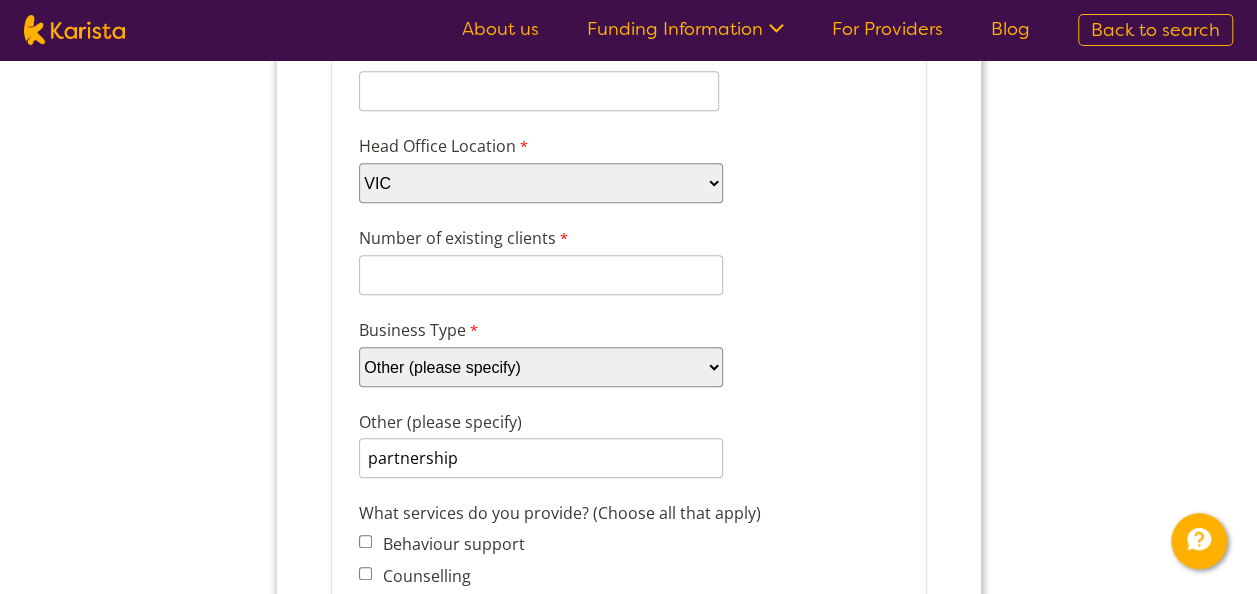 scroll, scrollTop: 476, scrollLeft: 0, axis: vertical 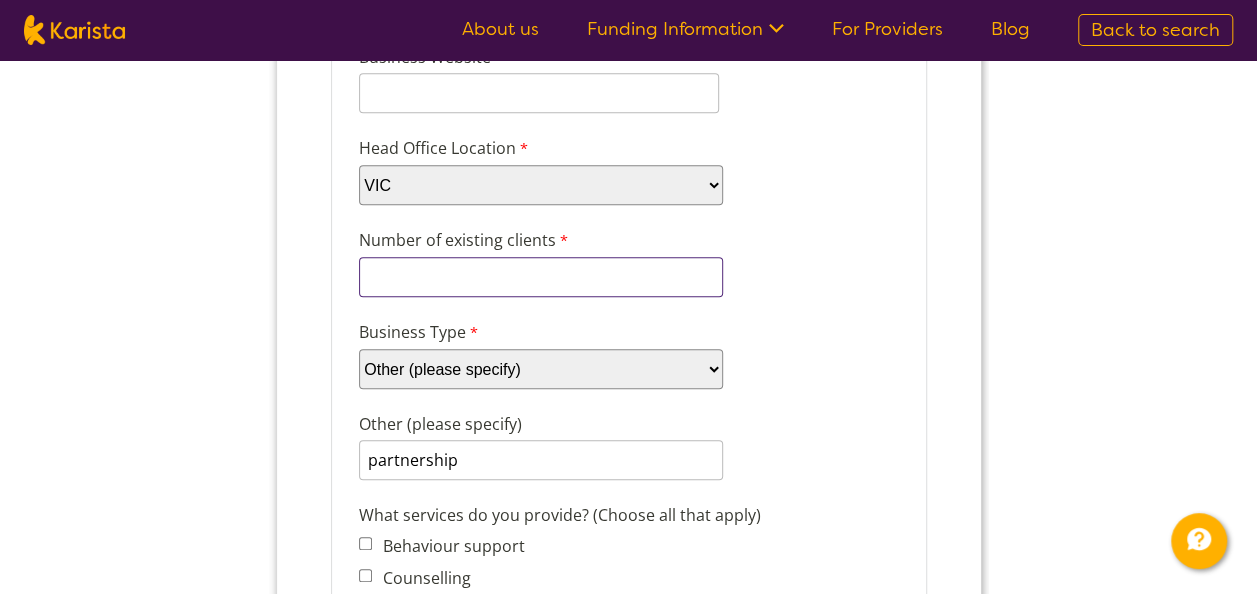 click on "Number of existing clients" at bounding box center (540, 277) 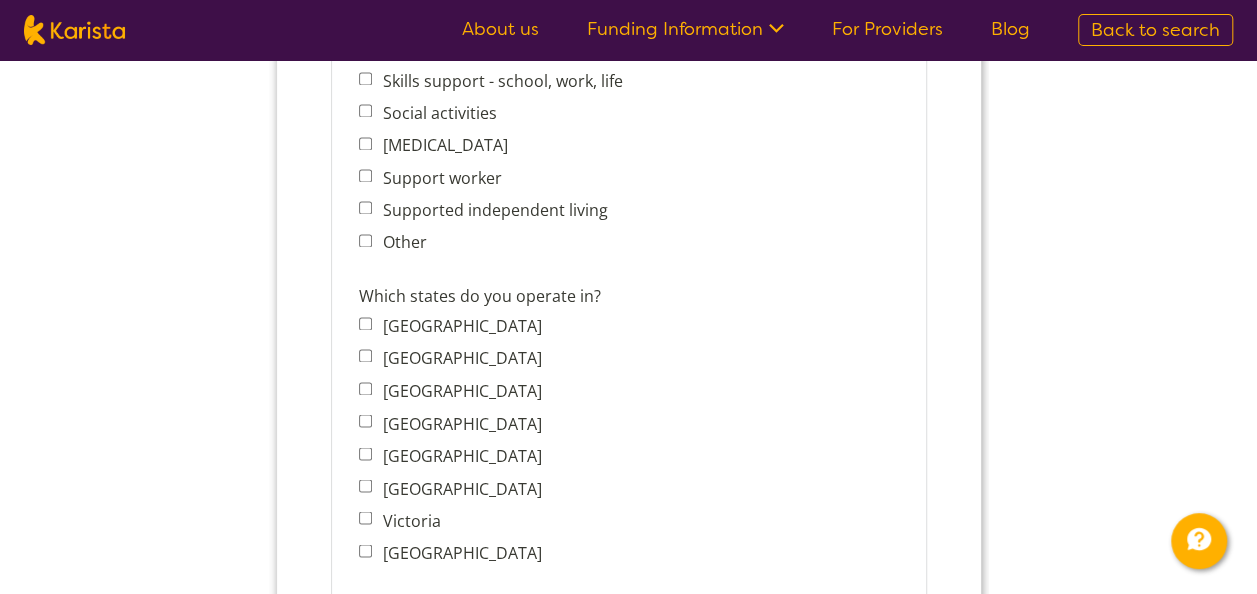 scroll, scrollTop: 1488, scrollLeft: 0, axis: vertical 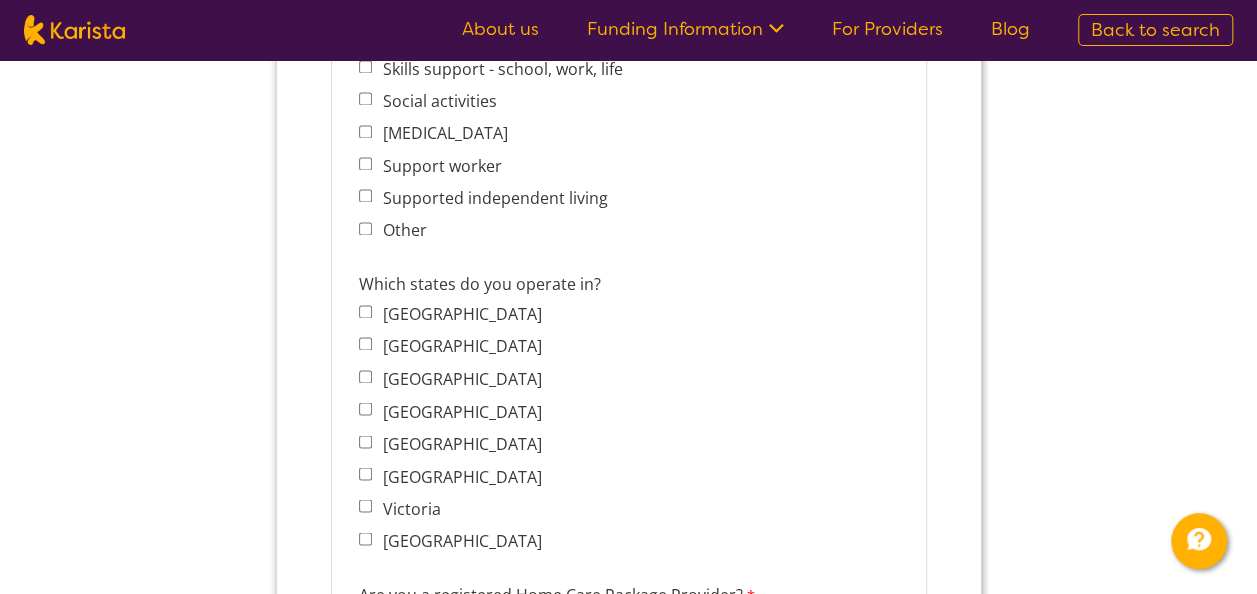 type on "30" 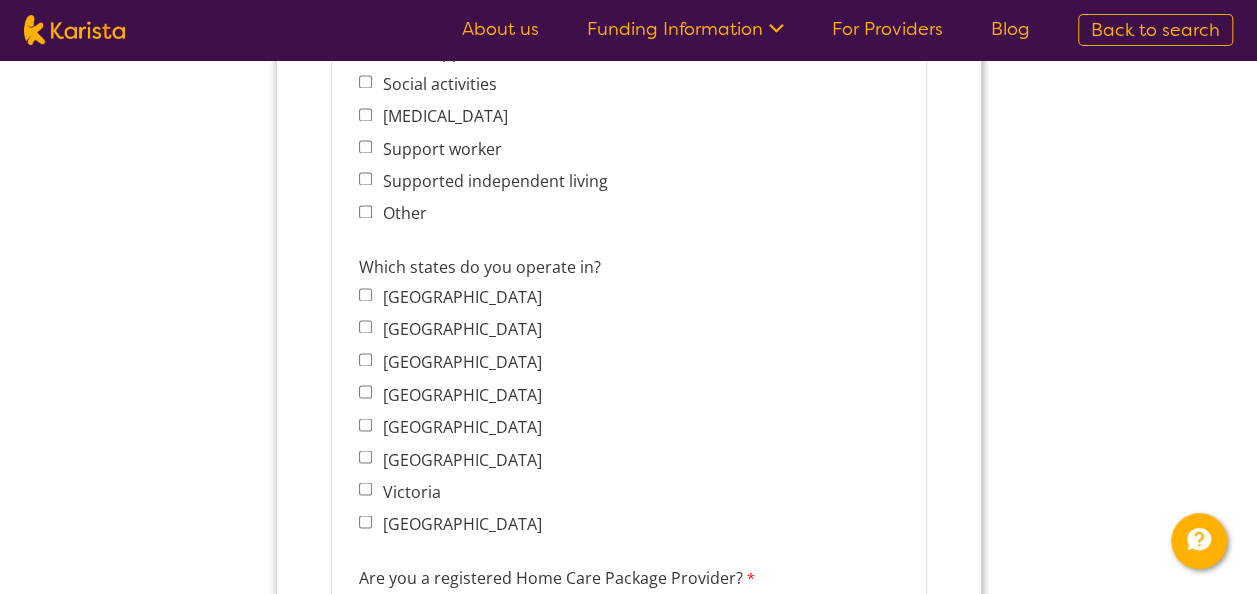 click on "Victoria" at bounding box center (407, 491) 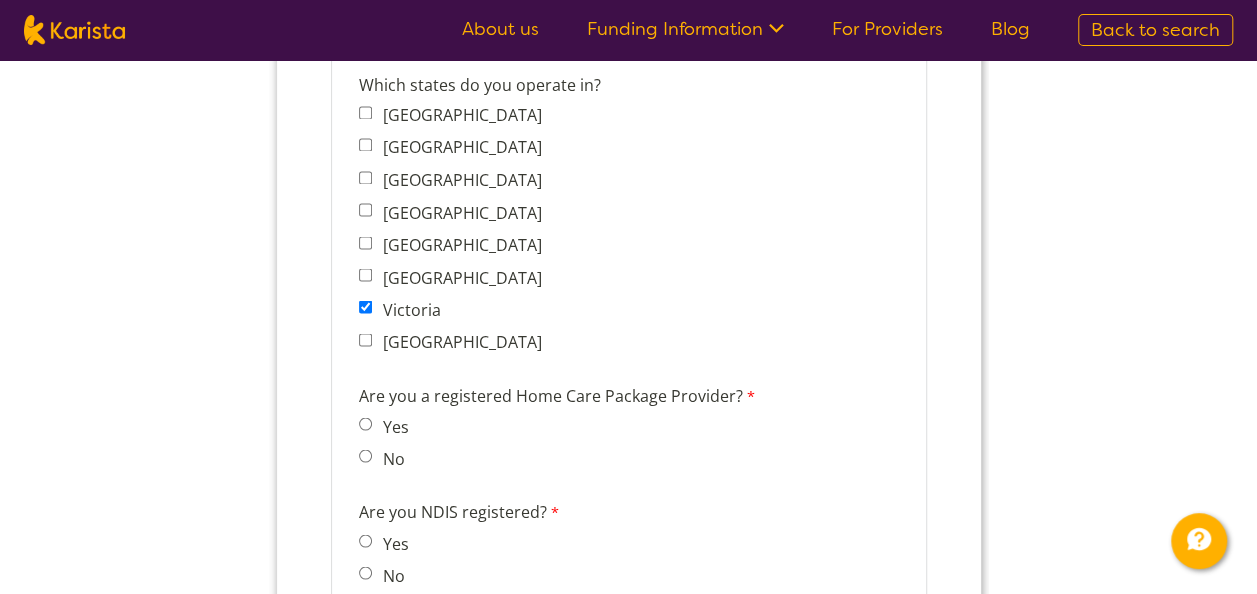 scroll, scrollTop: 1672, scrollLeft: 0, axis: vertical 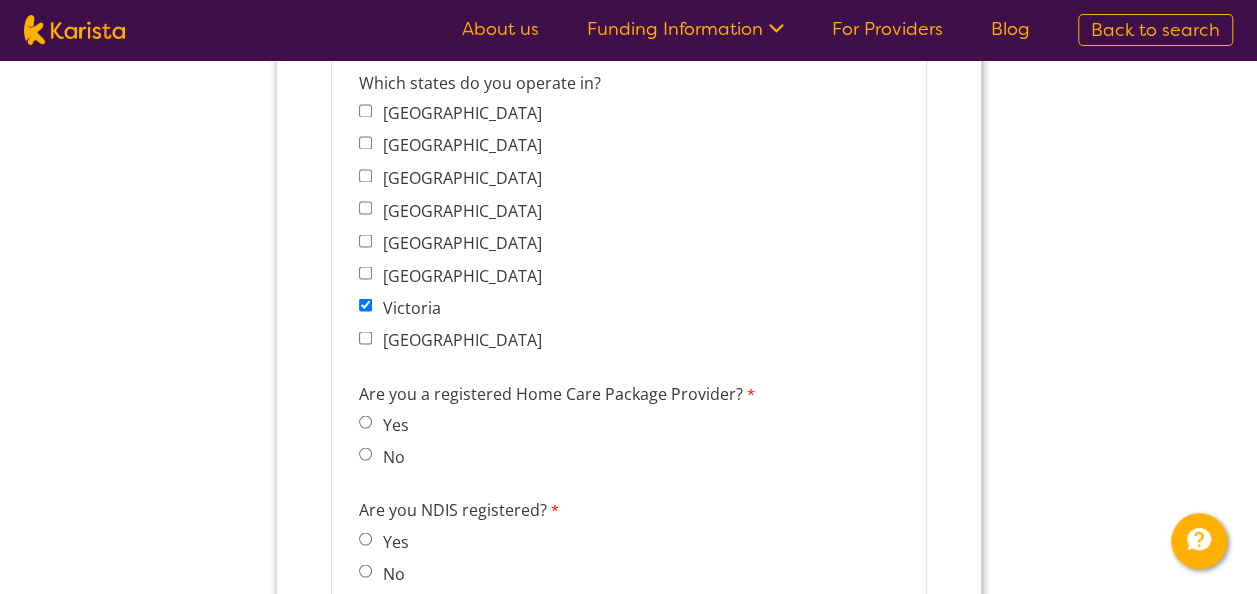click on "Yes" at bounding box center (391, 424) 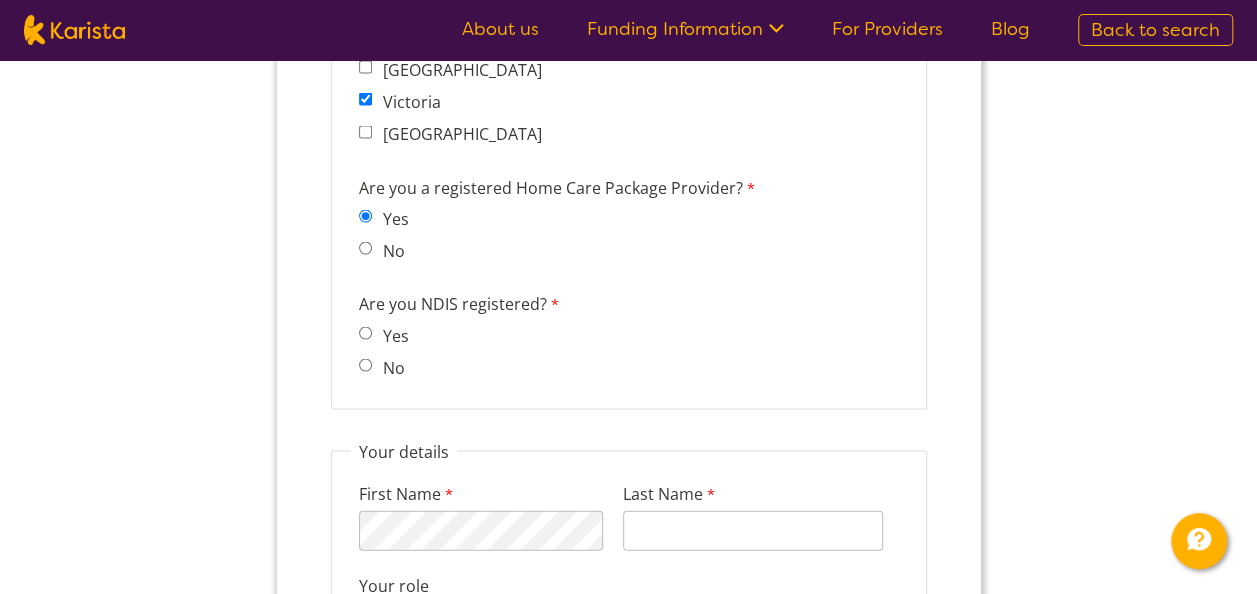 scroll, scrollTop: 1878, scrollLeft: 0, axis: vertical 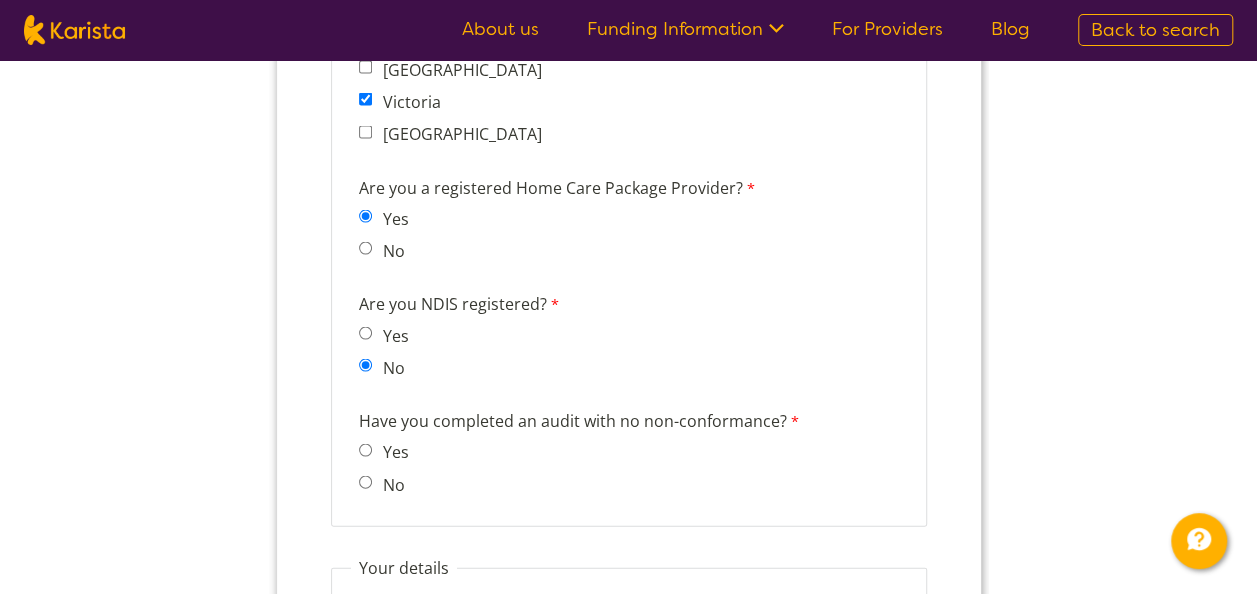 click on "No" at bounding box center (389, 484) 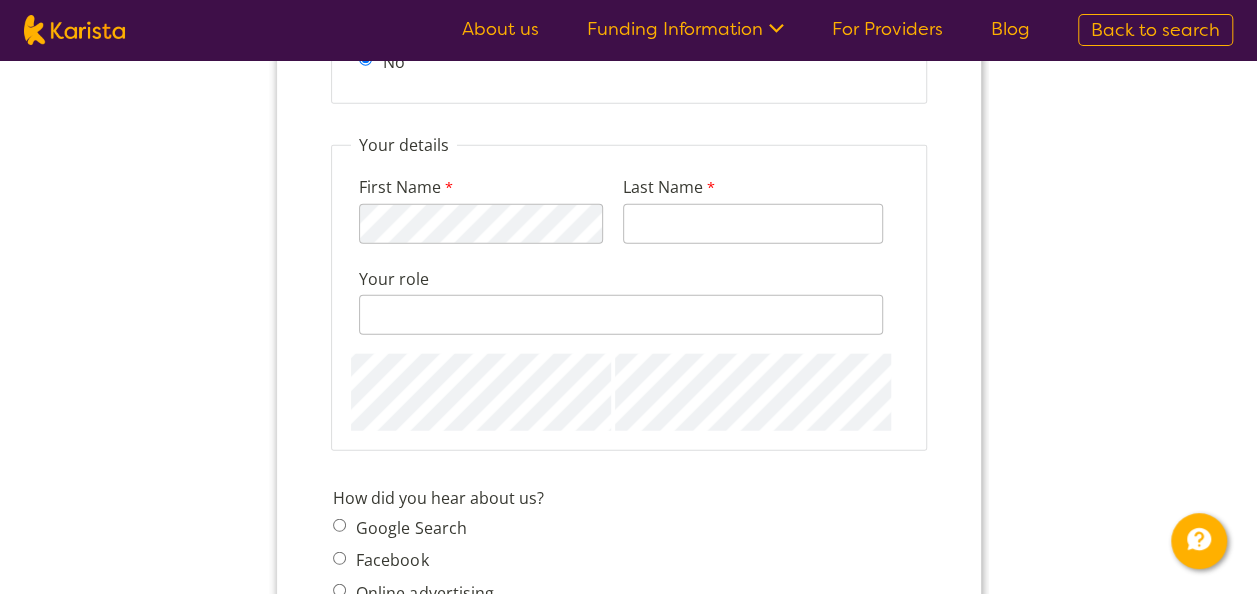 scroll, scrollTop: 2302, scrollLeft: 0, axis: vertical 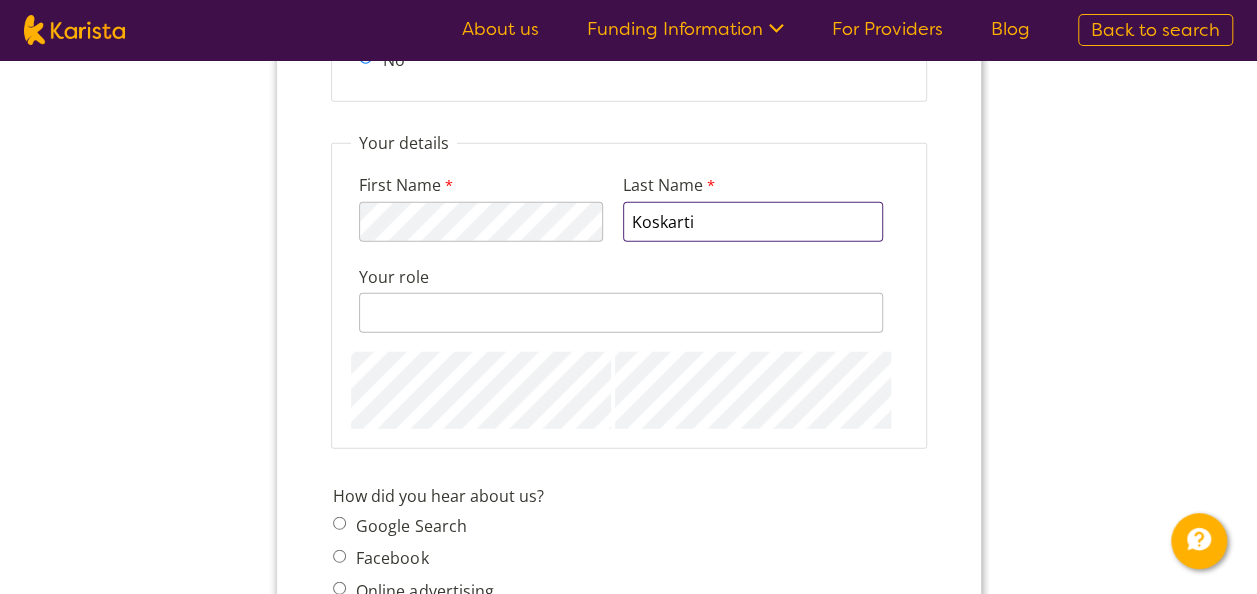 type on "Koskarti" 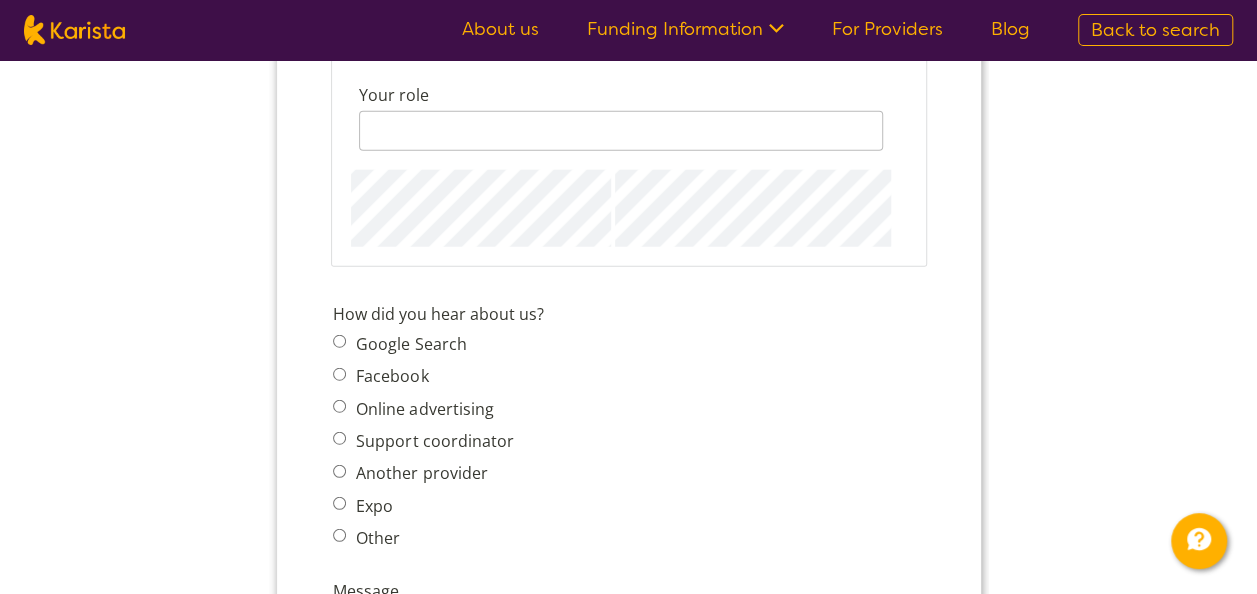 scroll, scrollTop: 2594, scrollLeft: 0, axis: vertical 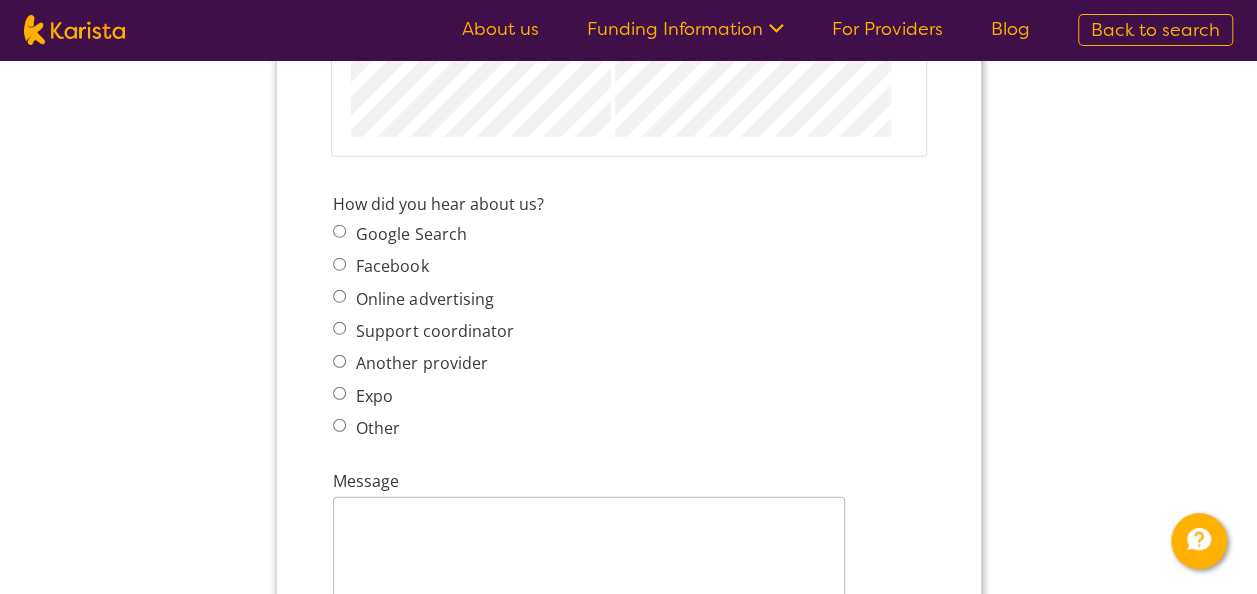 click on "Google Search" at bounding box center (407, 234) 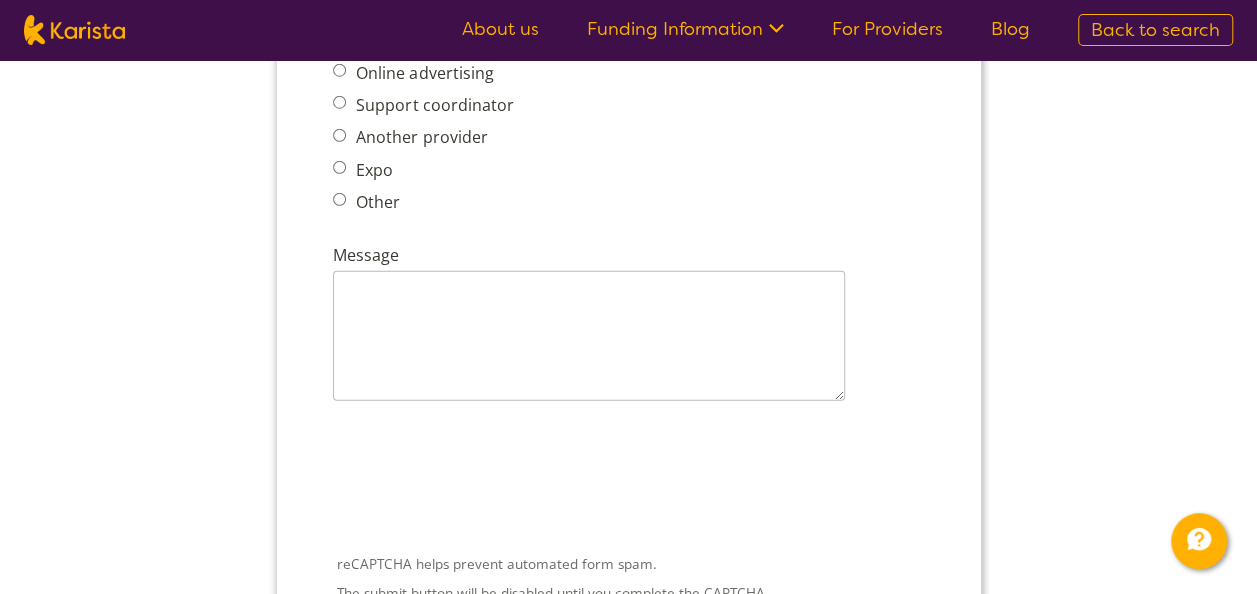 scroll, scrollTop: 2828, scrollLeft: 0, axis: vertical 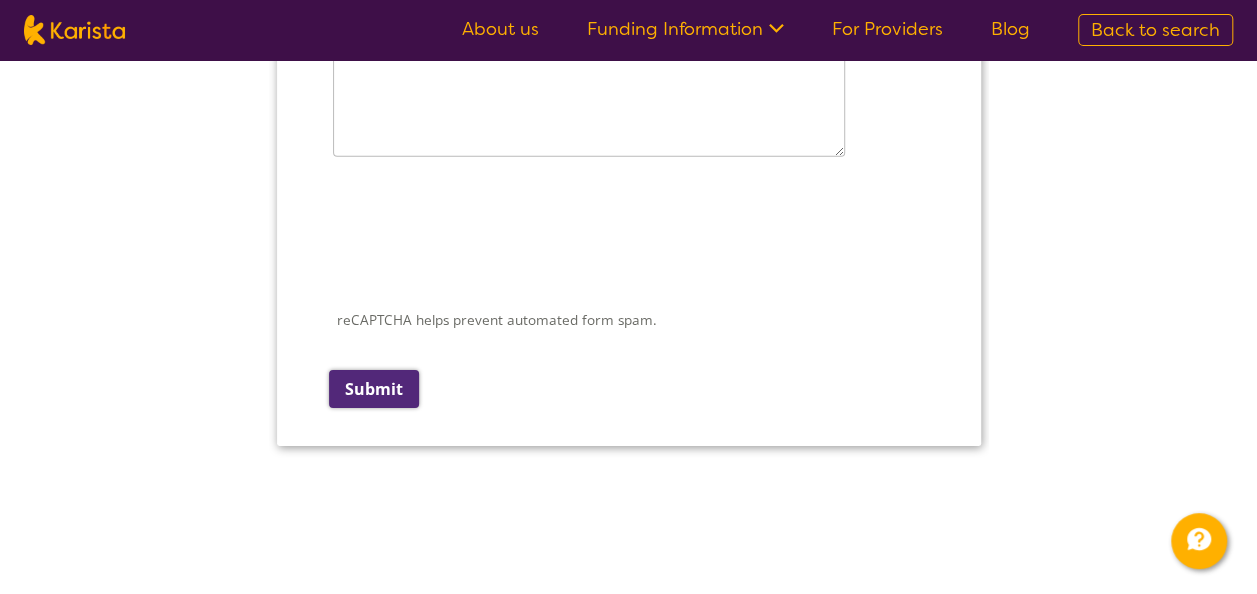click on "Submit" at bounding box center (373, 389) 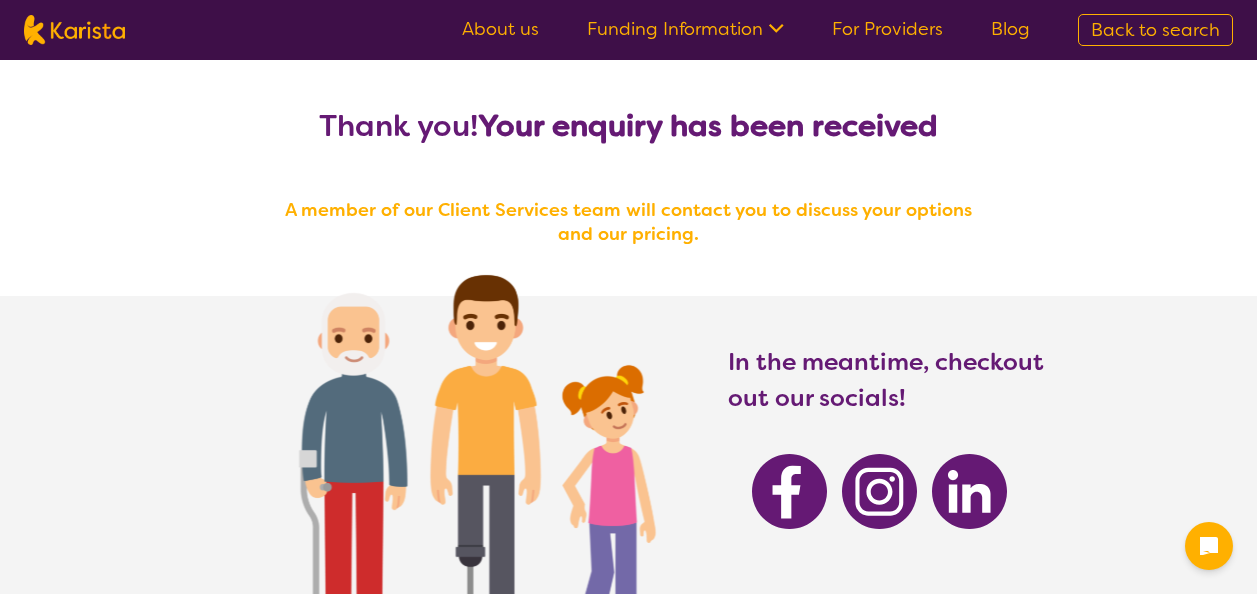 scroll, scrollTop: 0, scrollLeft: 0, axis: both 